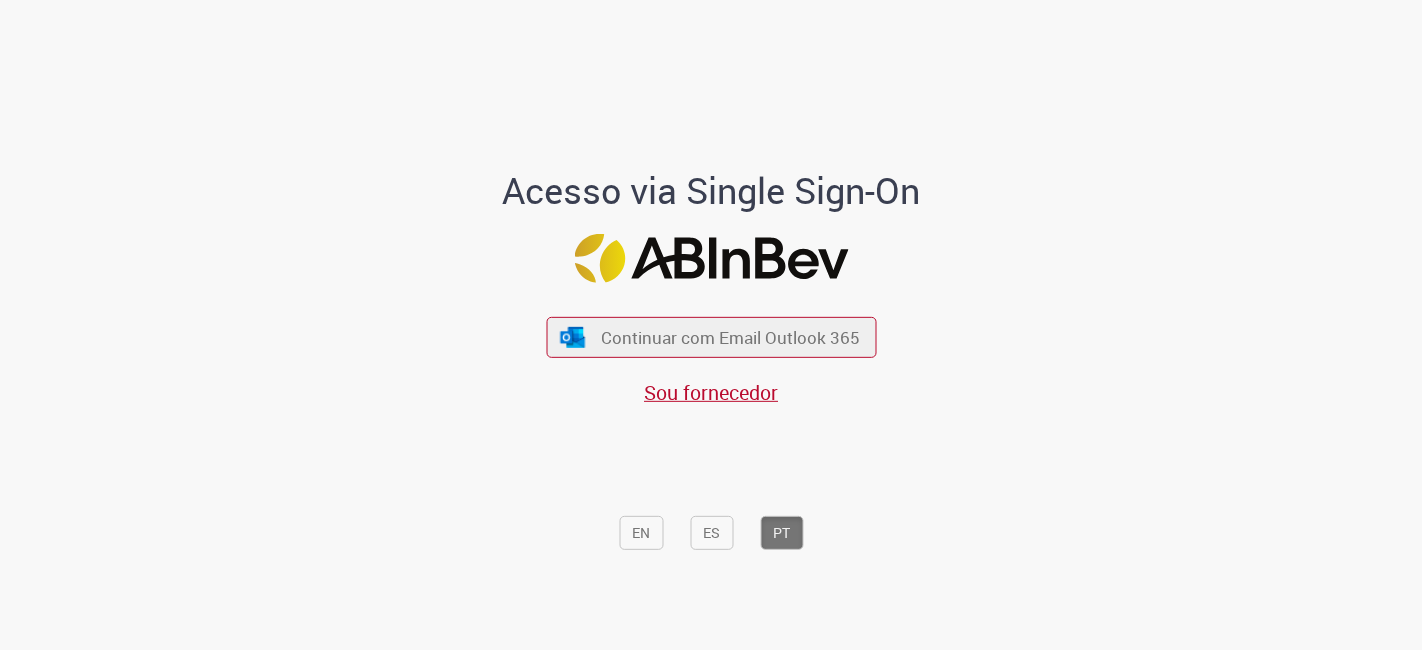 scroll, scrollTop: 0, scrollLeft: 0, axis: both 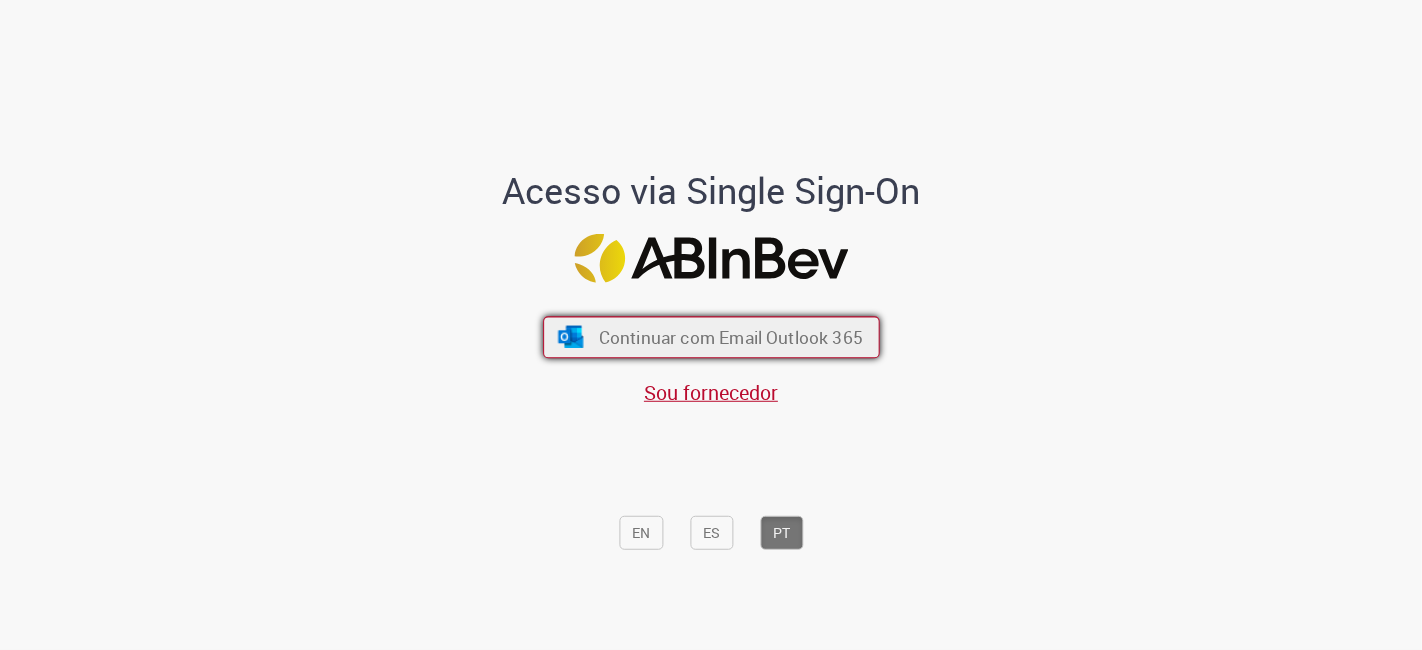 click on "Continuar com Email Outlook 365" at bounding box center [711, 338] 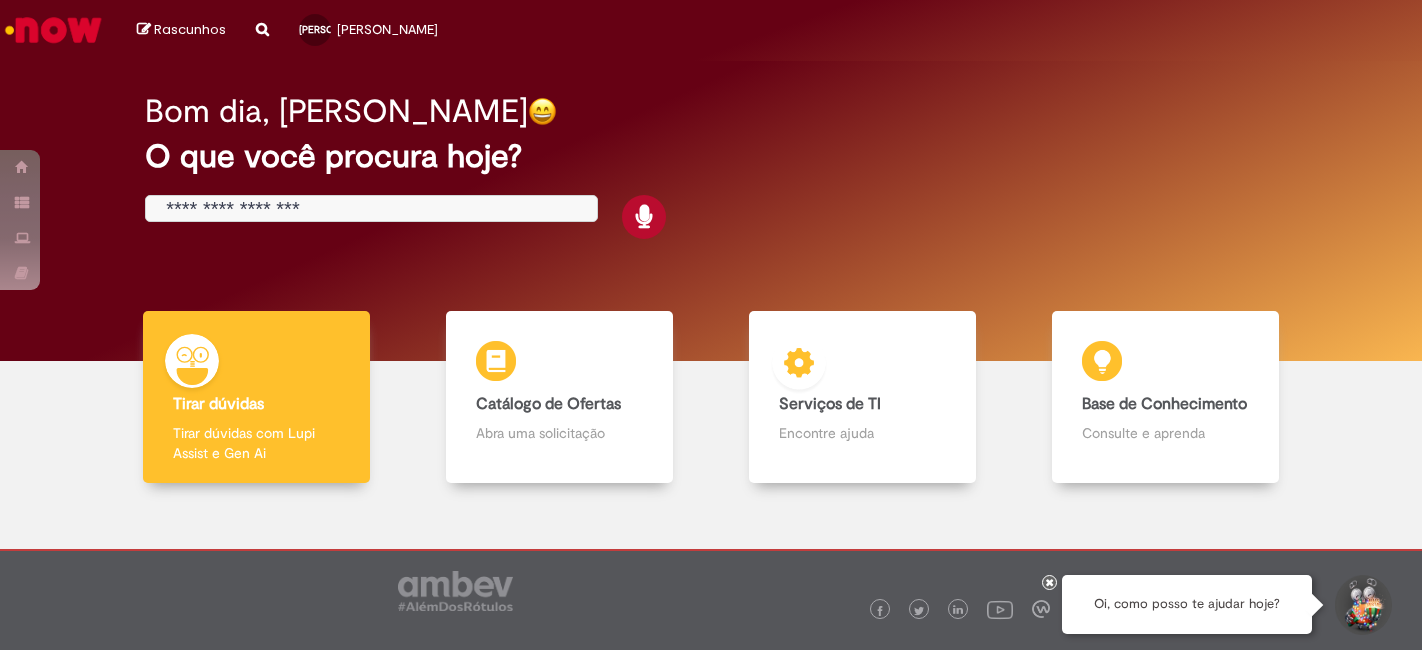 scroll, scrollTop: 0, scrollLeft: 0, axis: both 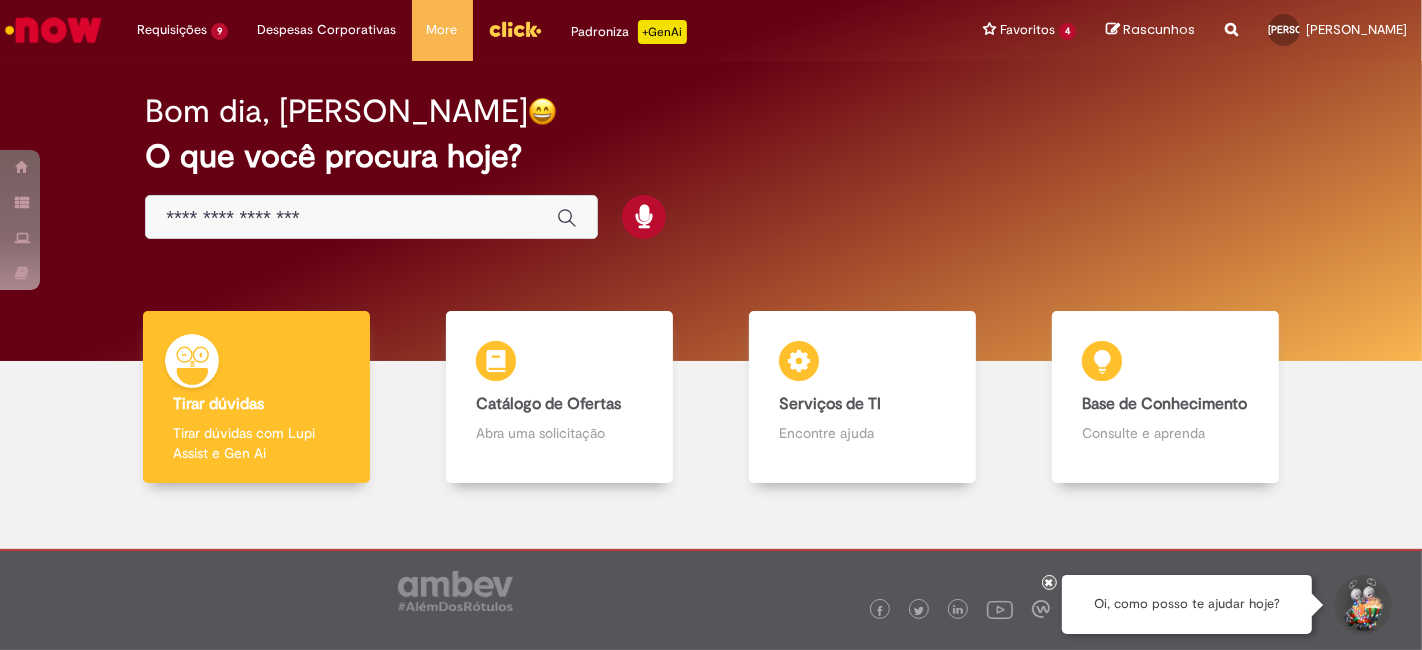 click at bounding box center (1231, 18) 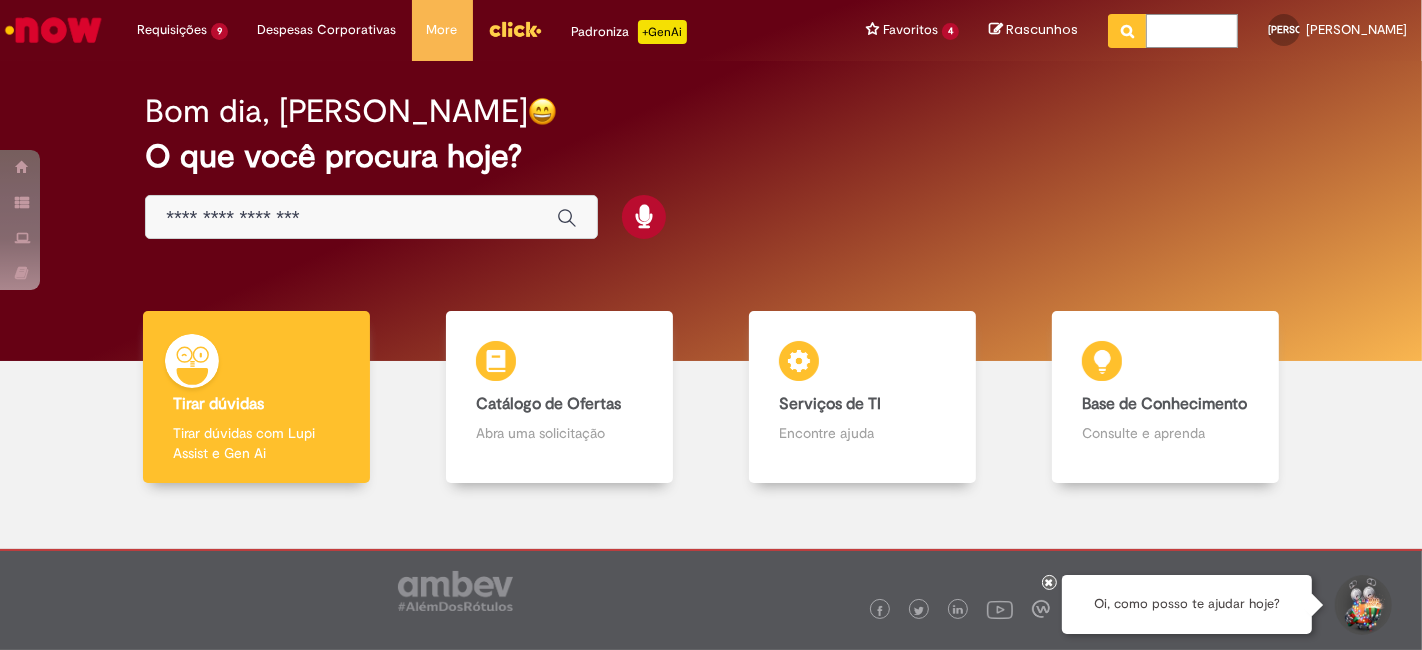 click at bounding box center [1192, 31] 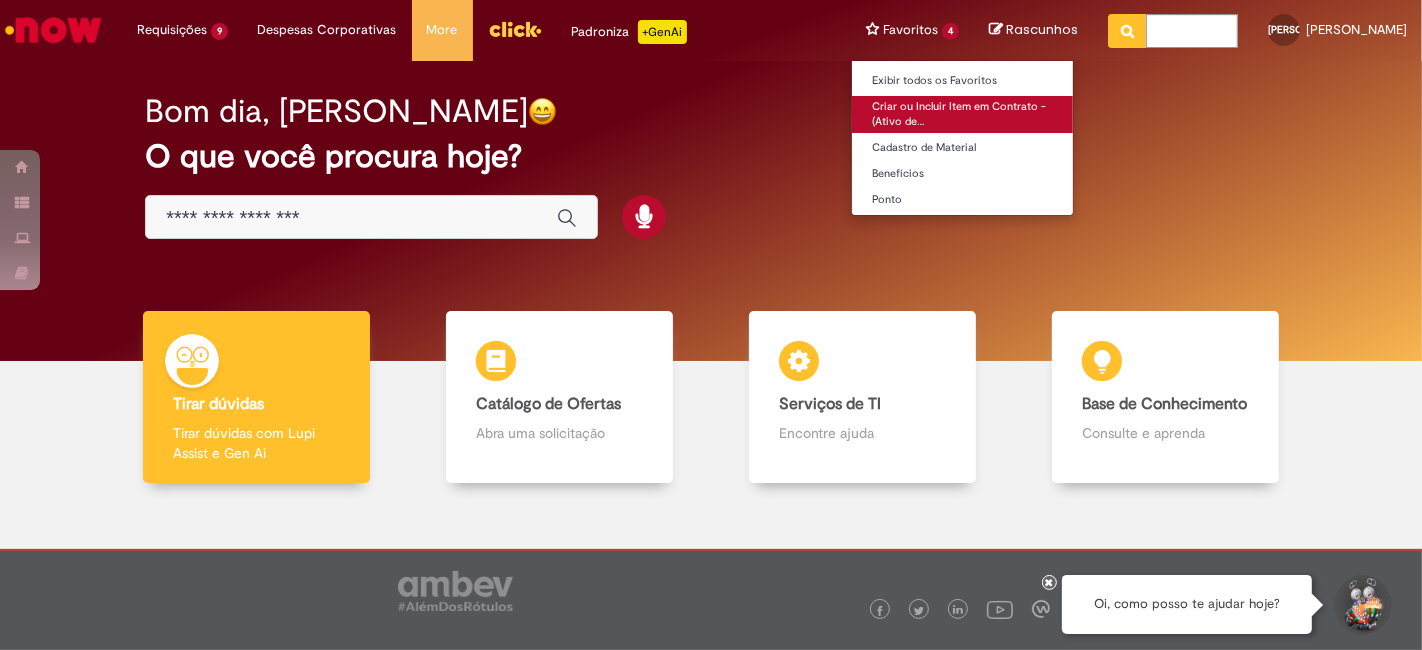 click on "Criar ou  Incluir Item em Contrato - (Ativo de…" at bounding box center [962, 114] 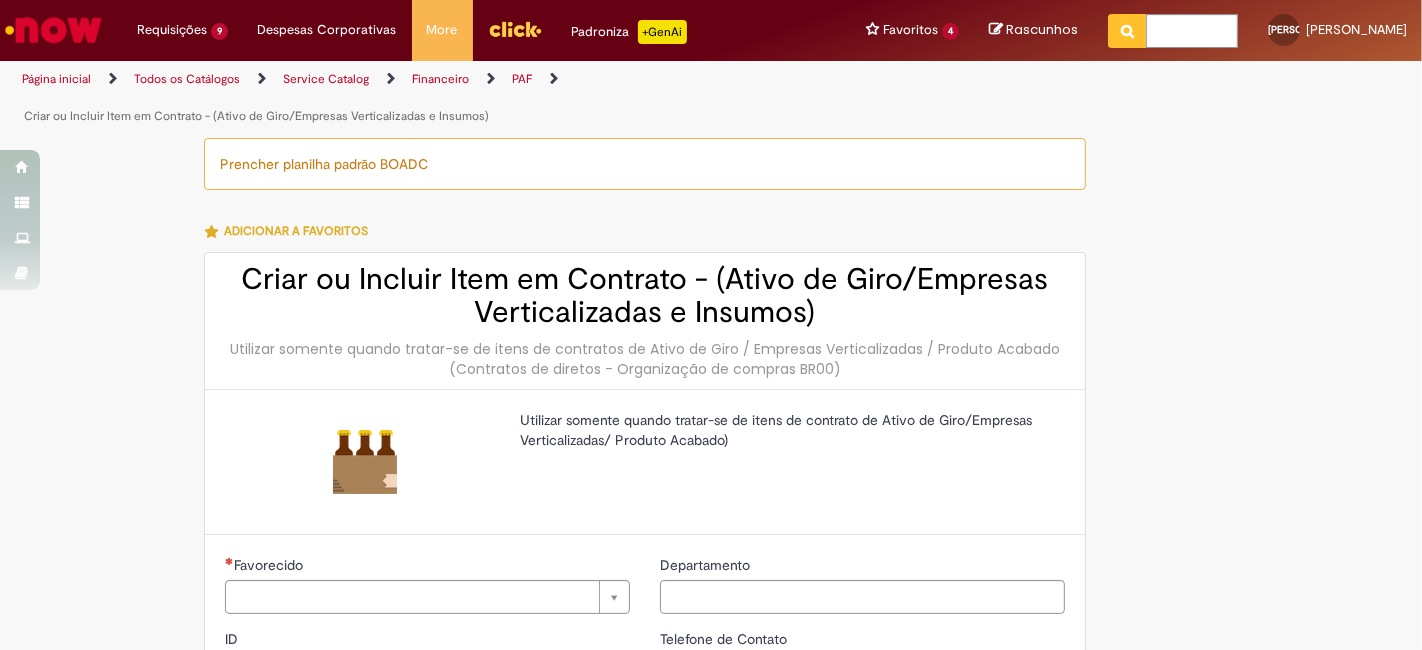 type on "********" 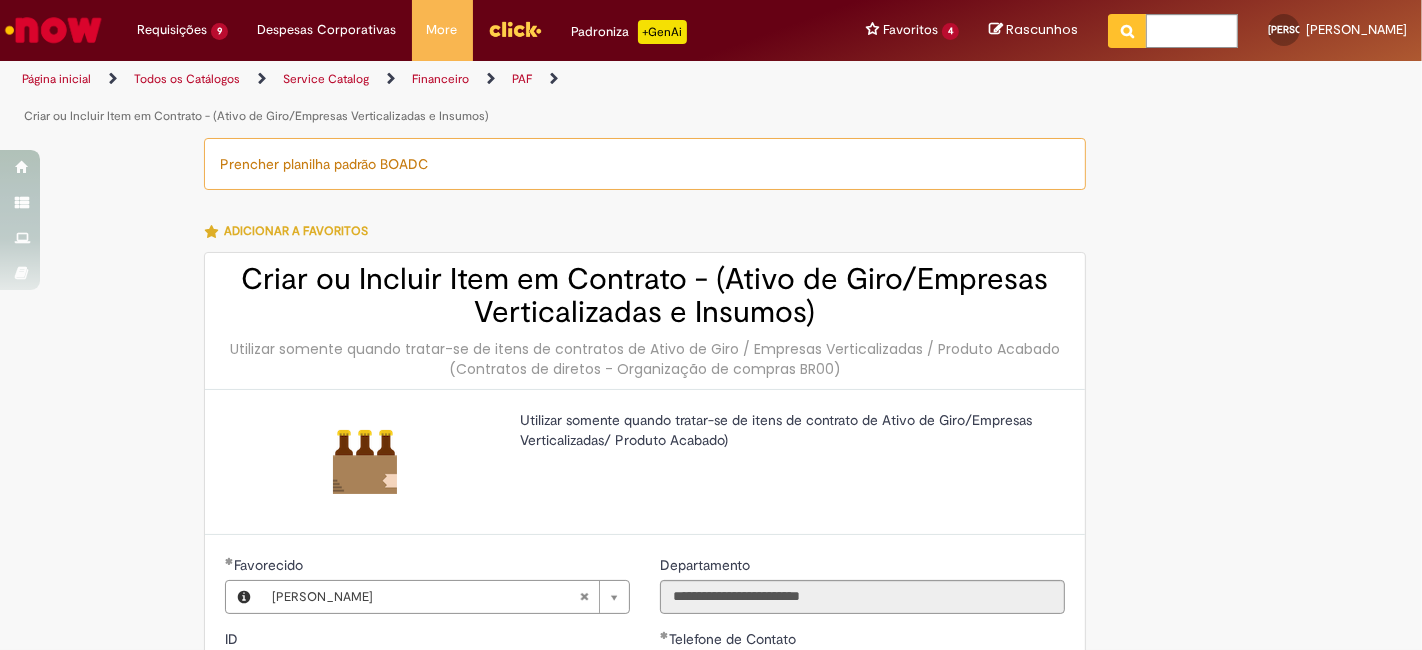 type on "**********" 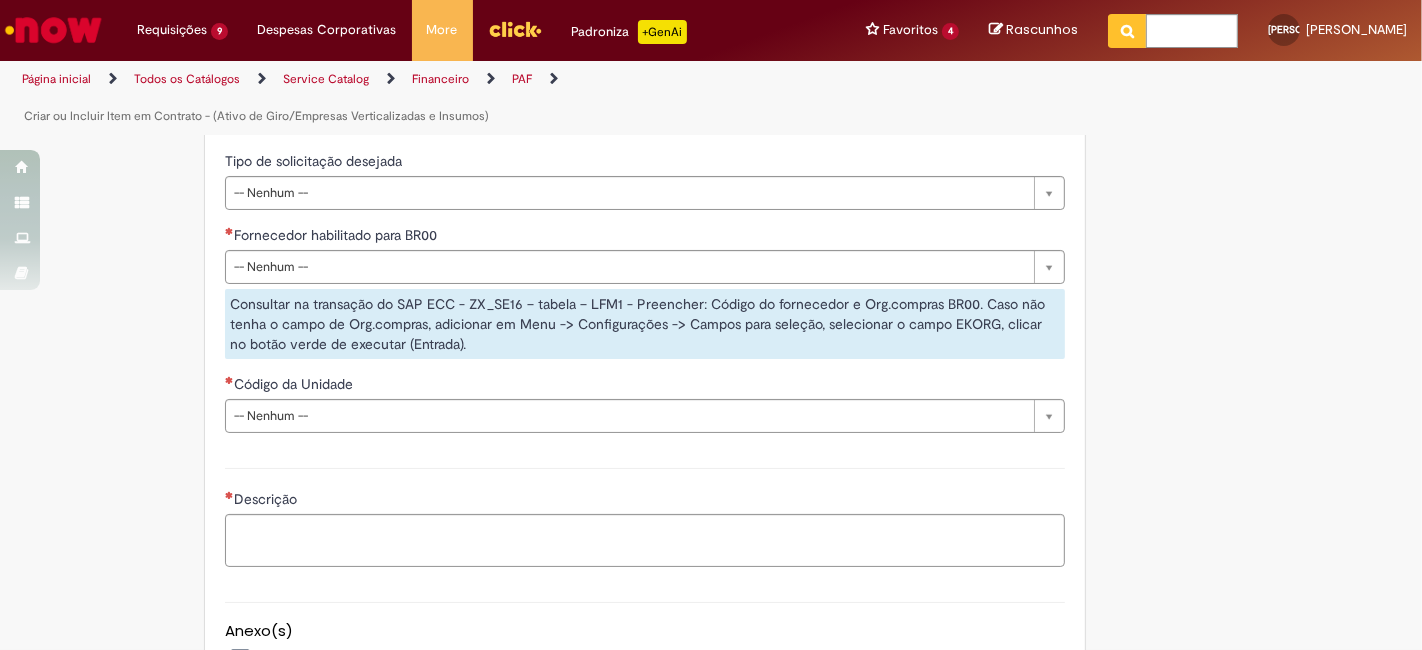 scroll, scrollTop: 797, scrollLeft: 0, axis: vertical 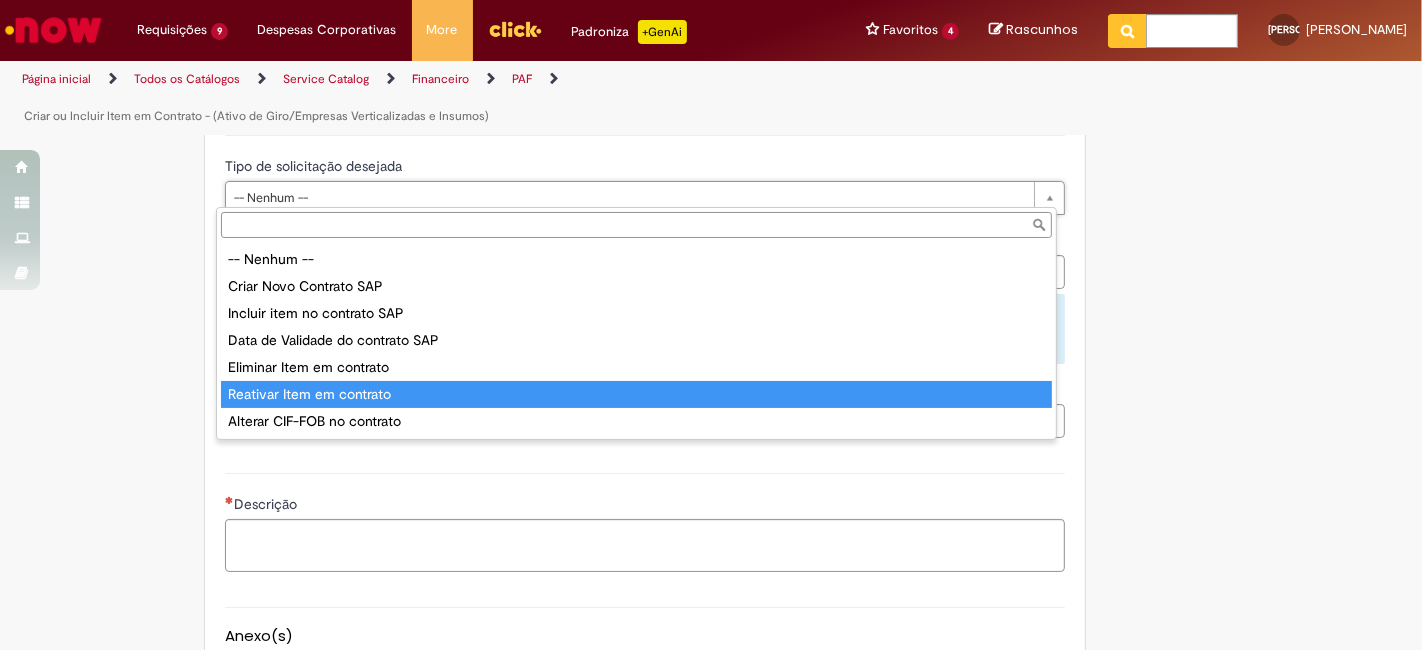 type on "**********" 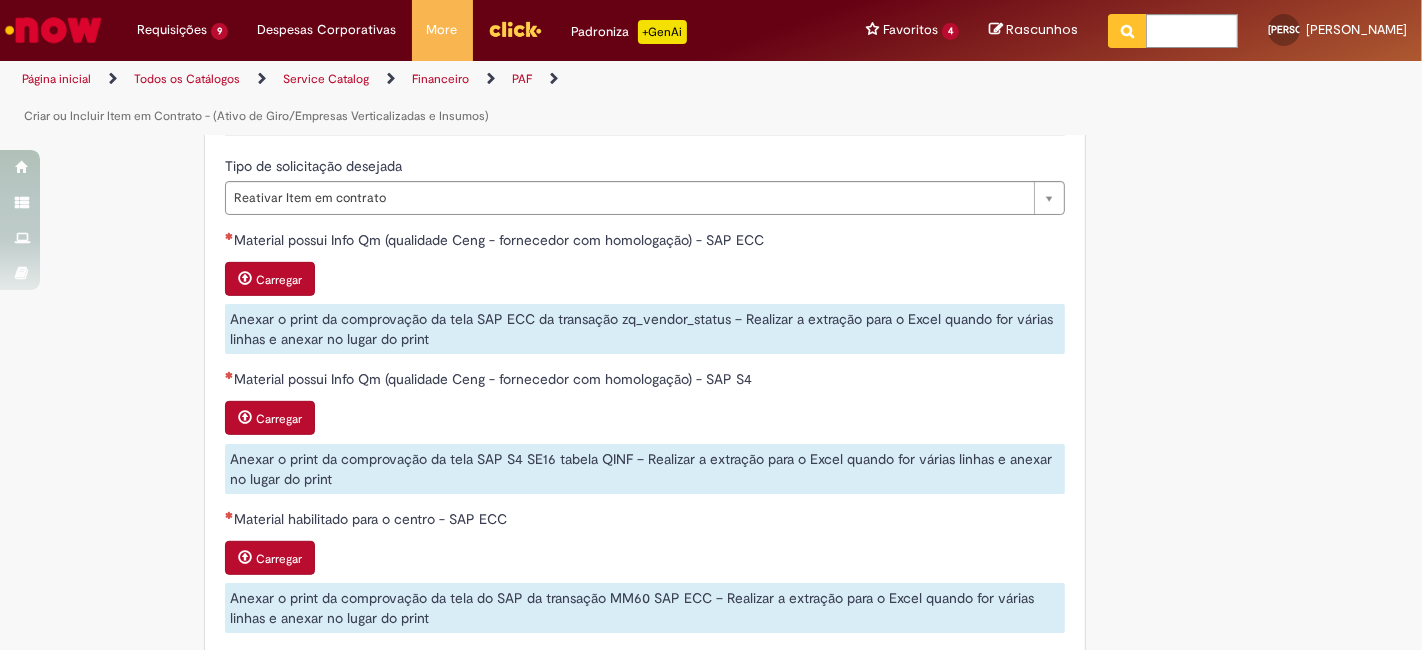click on "**********" at bounding box center (711, 451) 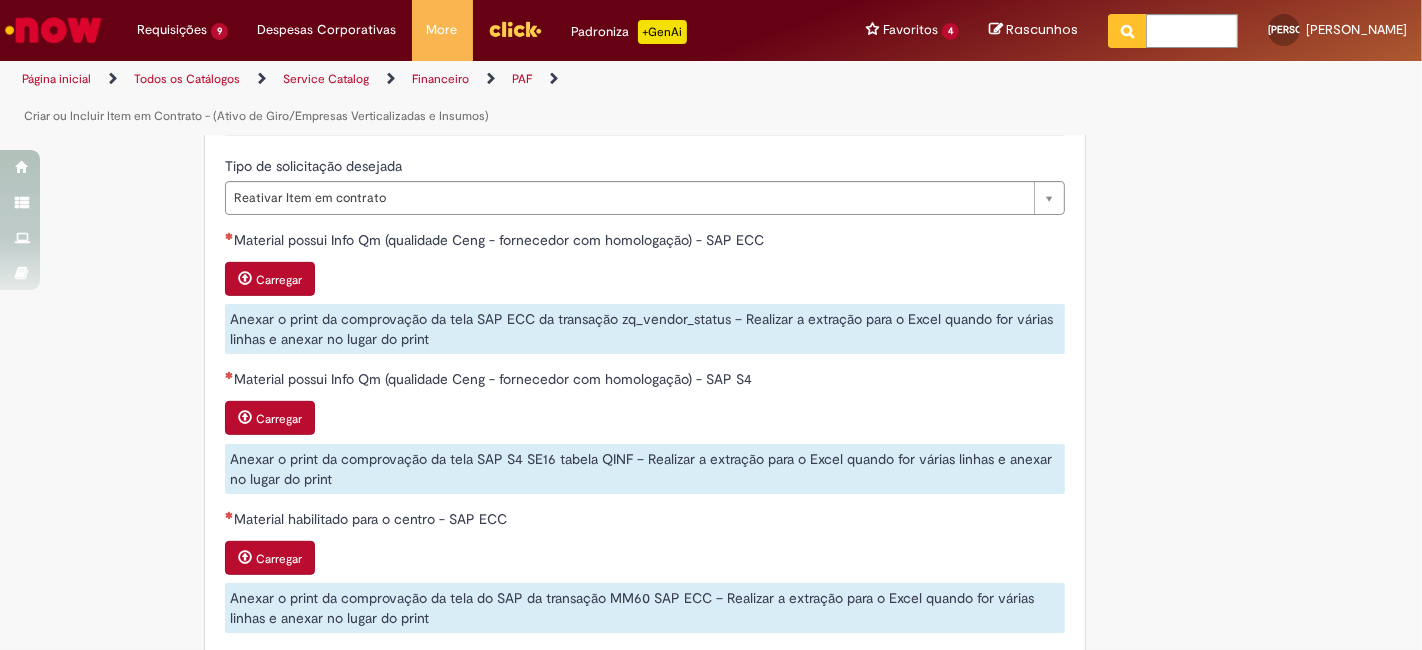 click on "Carregar" at bounding box center (279, 280) 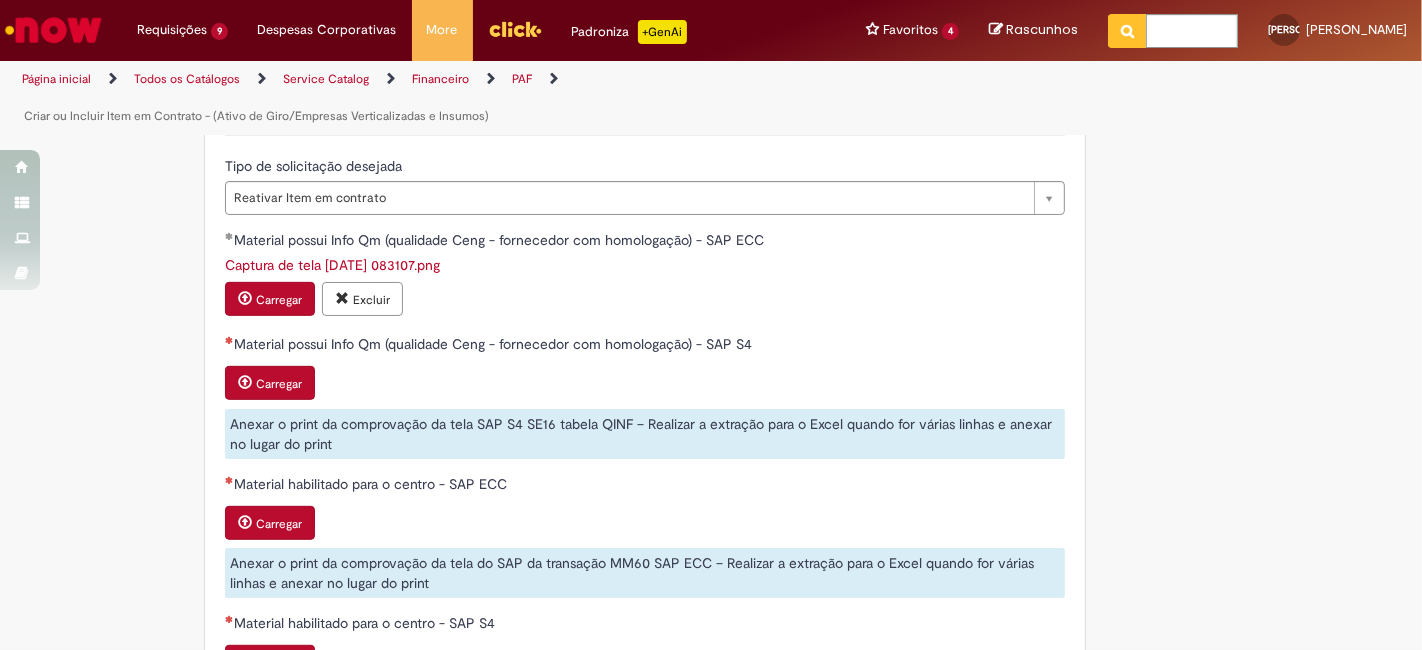 click on "Carregar" at bounding box center (279, 384) 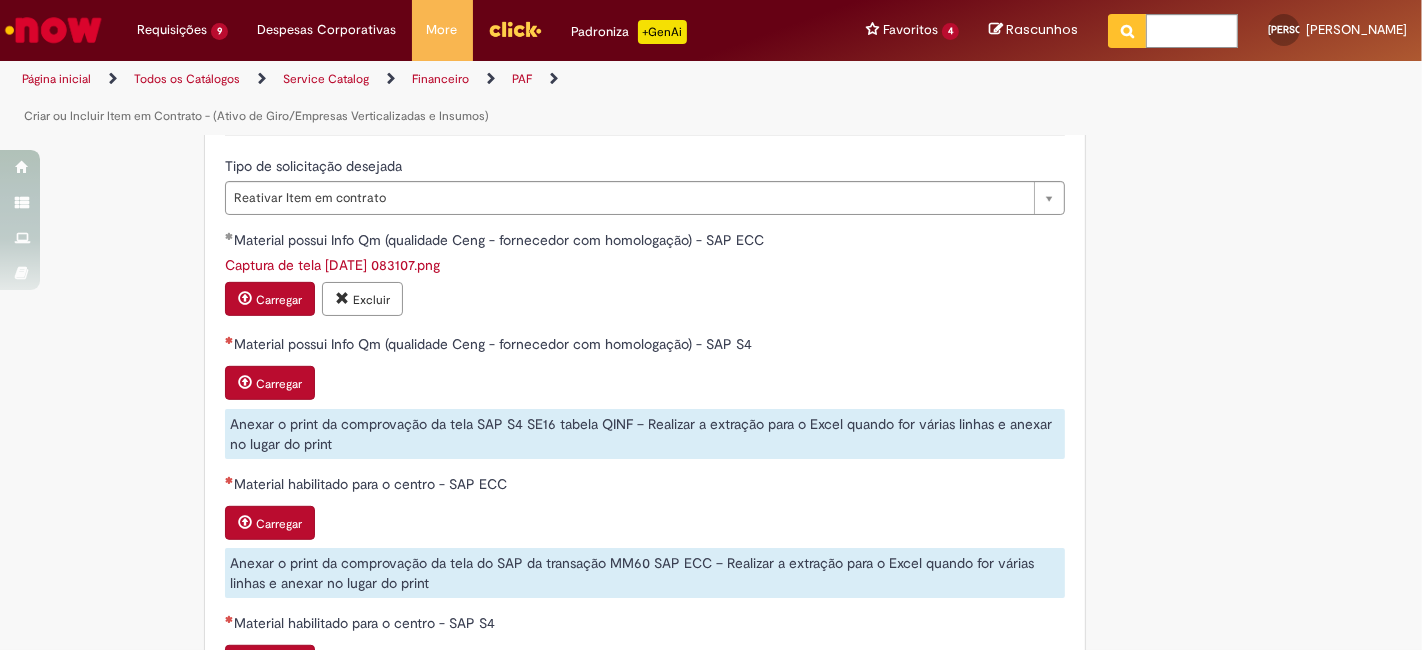 click on "Carregar" at bounding box center [279, 384] 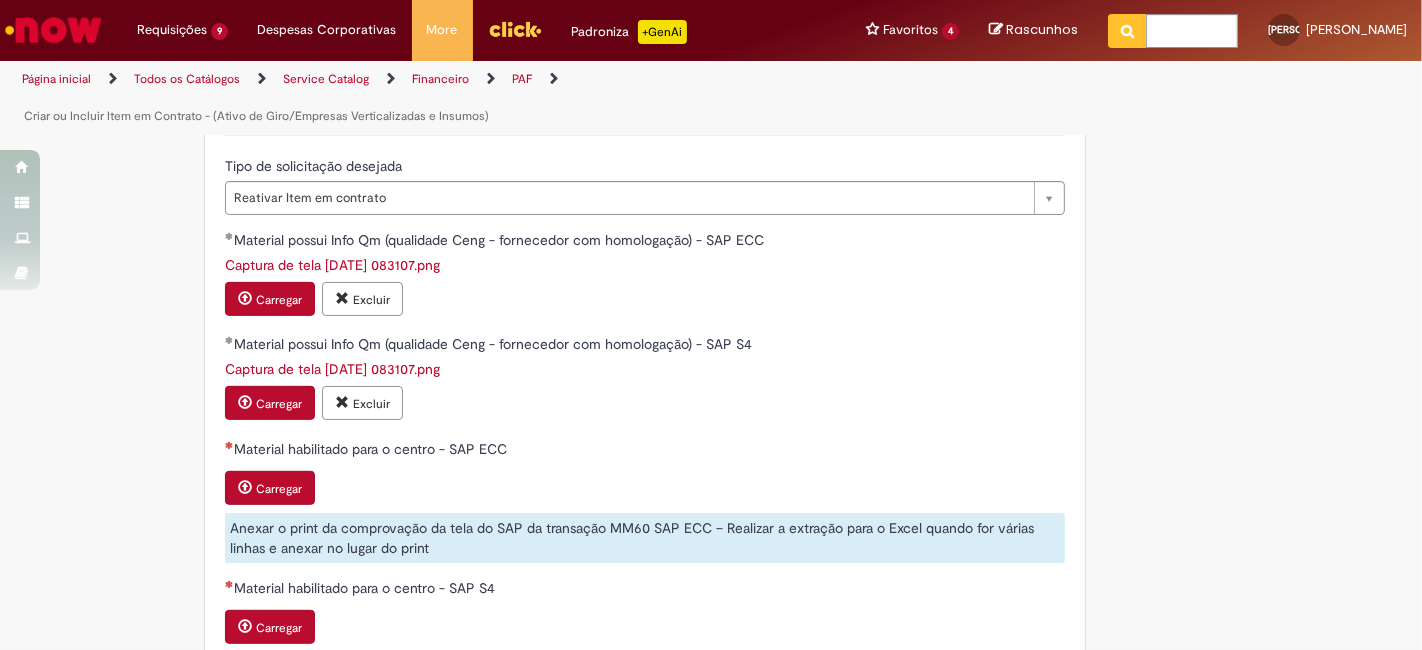 click on "Carregar" at bounding box center [279, 489] 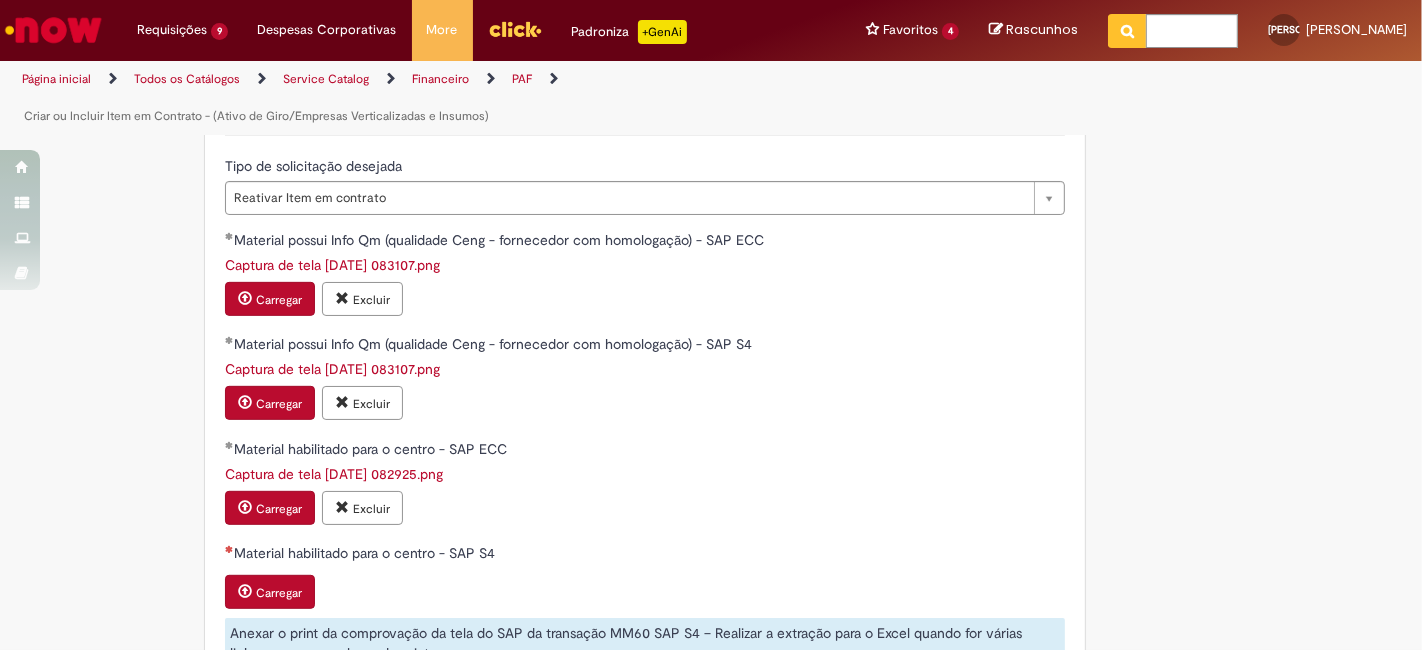 click on "Carregar" at bounding box center [270, 592] 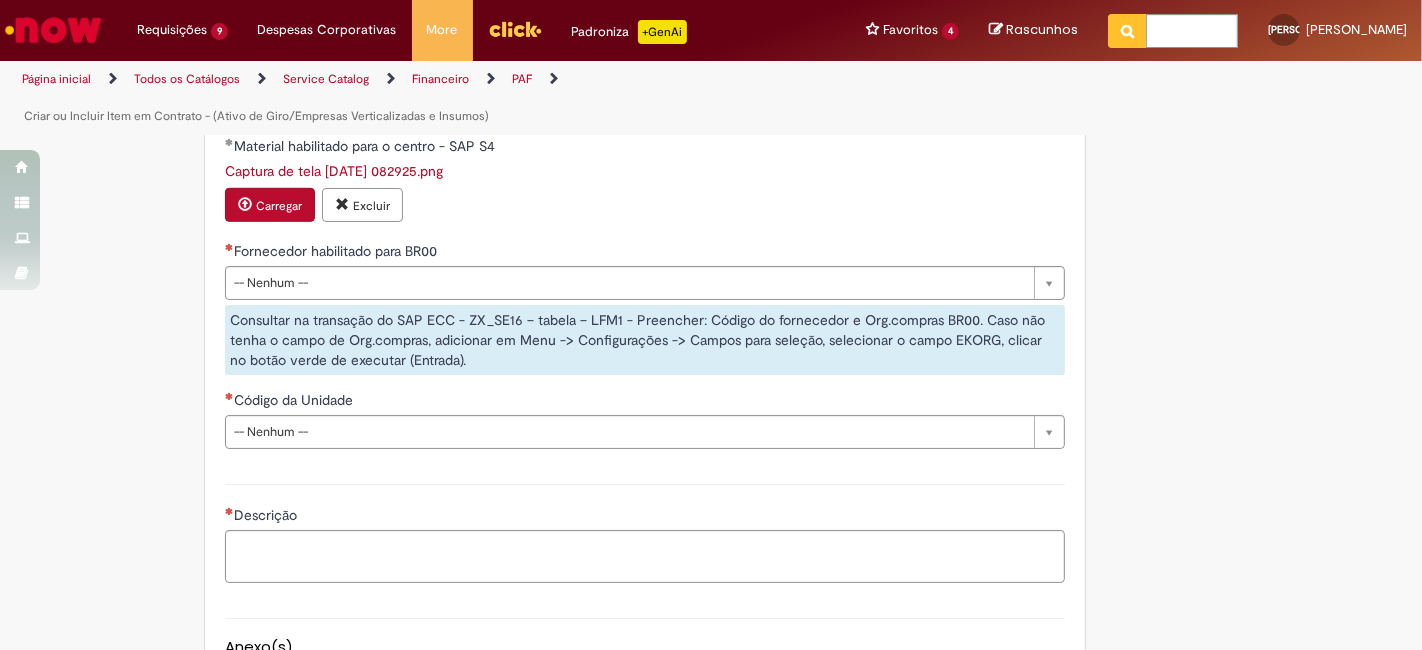 scroll, scrollTop: 1253, scrollLeft: 0, axis: vertical 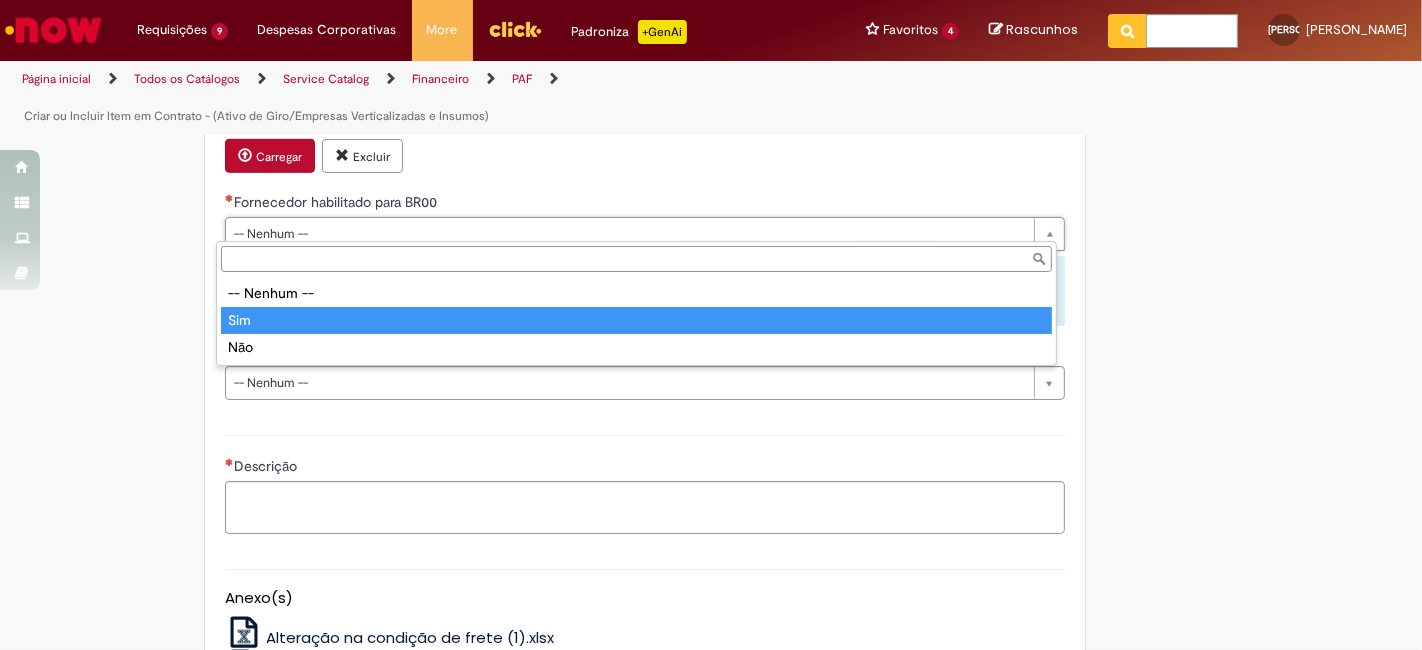 type on "***" 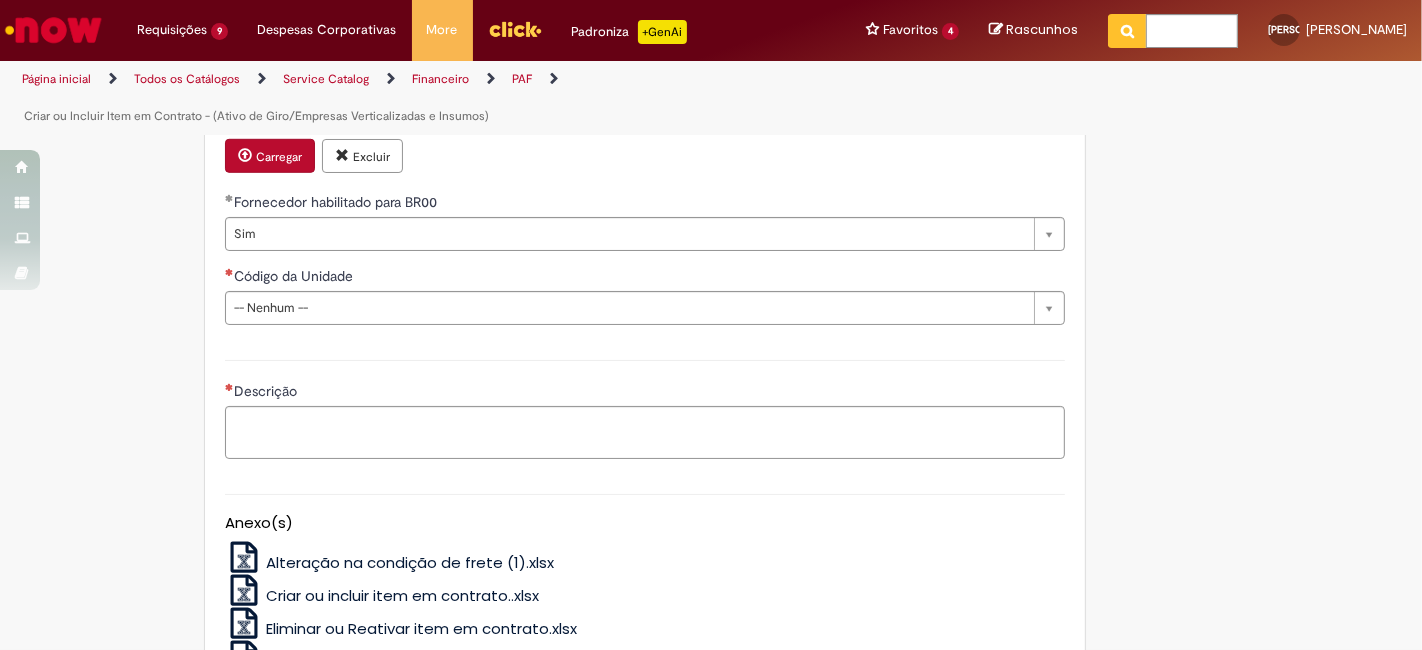 click on "**********" at bounding box center (711, -113) 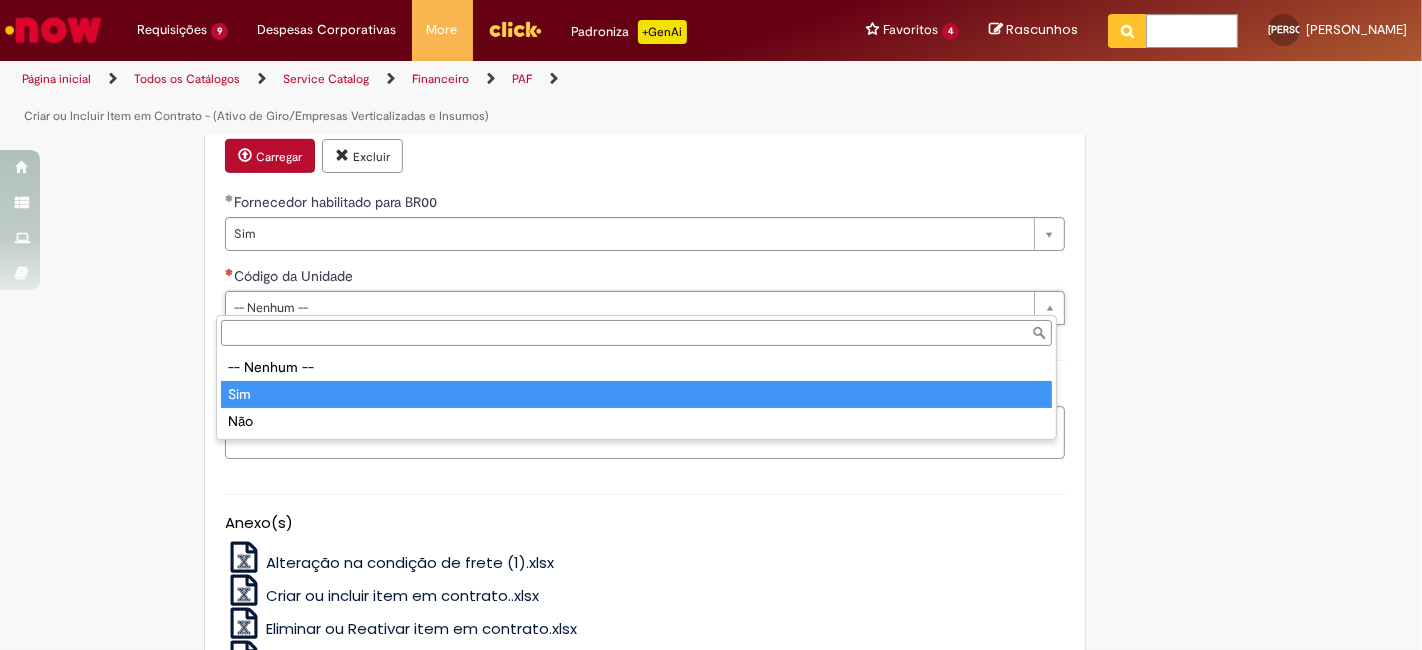 type on "***" 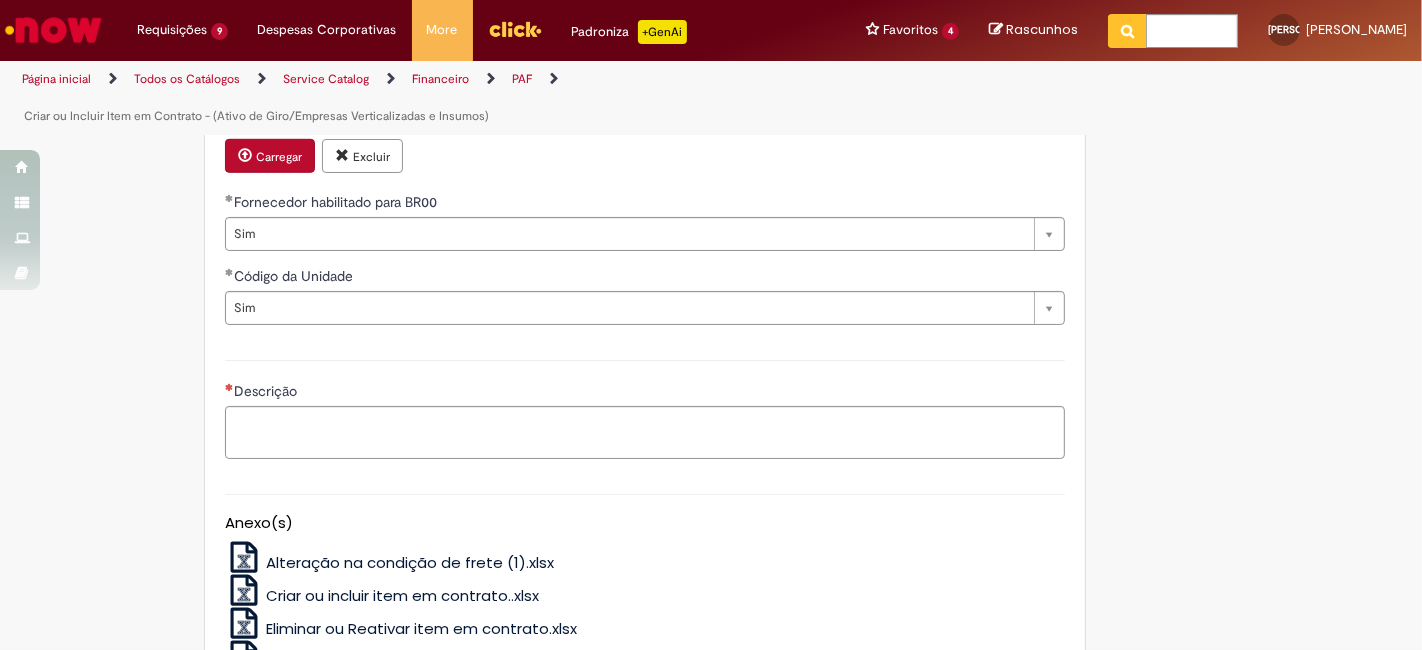 click on "**********" at bounding box center (711, -113) 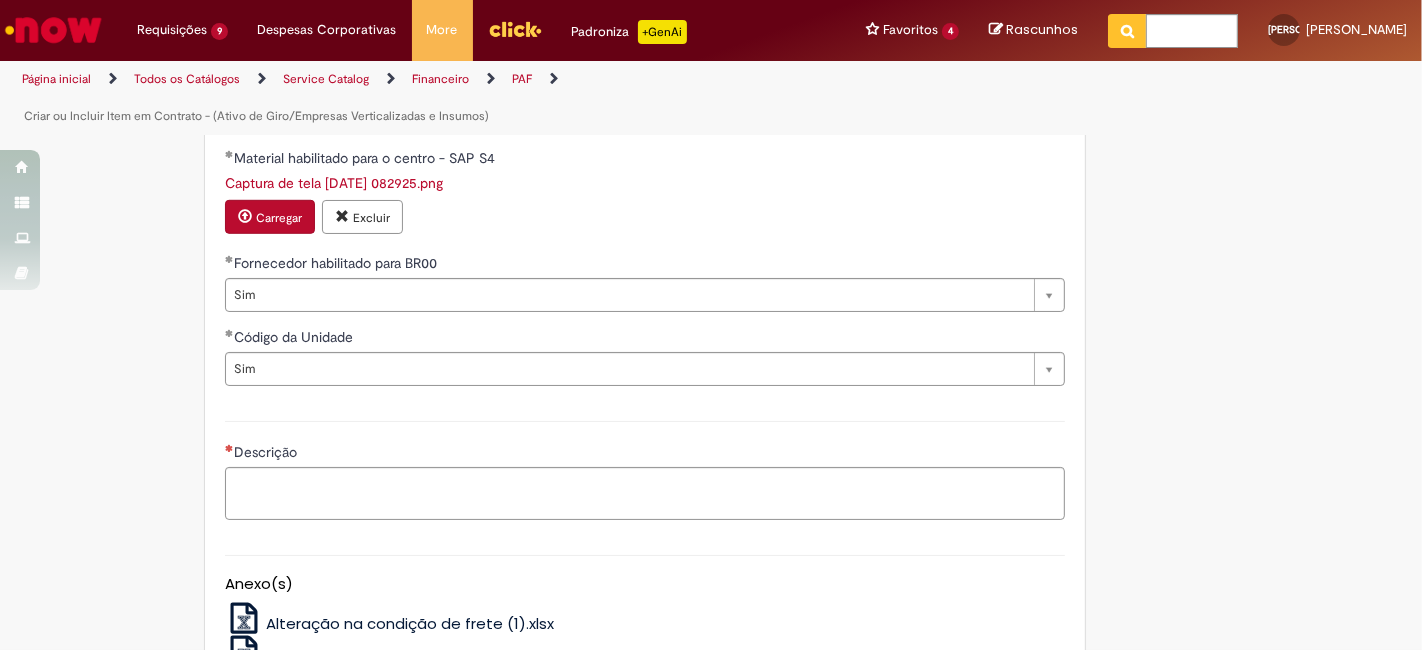 scroll, scrollTop: 1195, scrollLeft: 0, axis: vertical 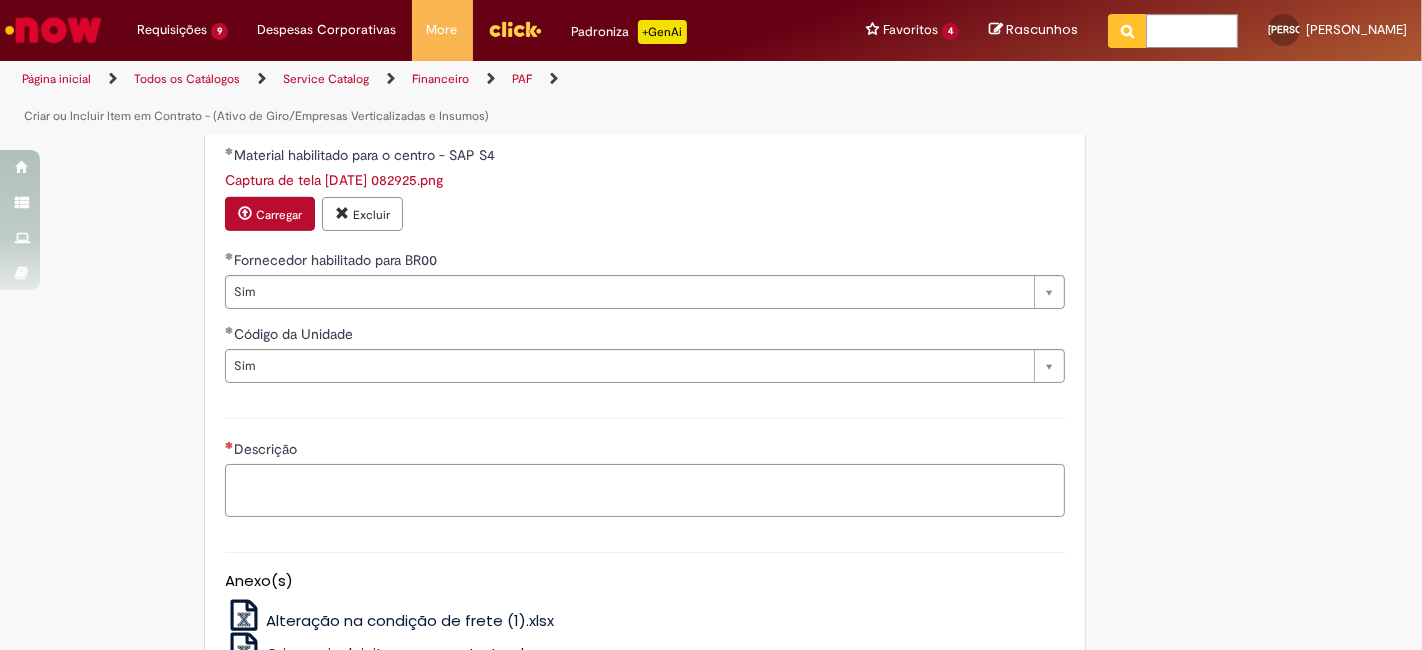 click on "Descrição" at bounding box center (645, 490) 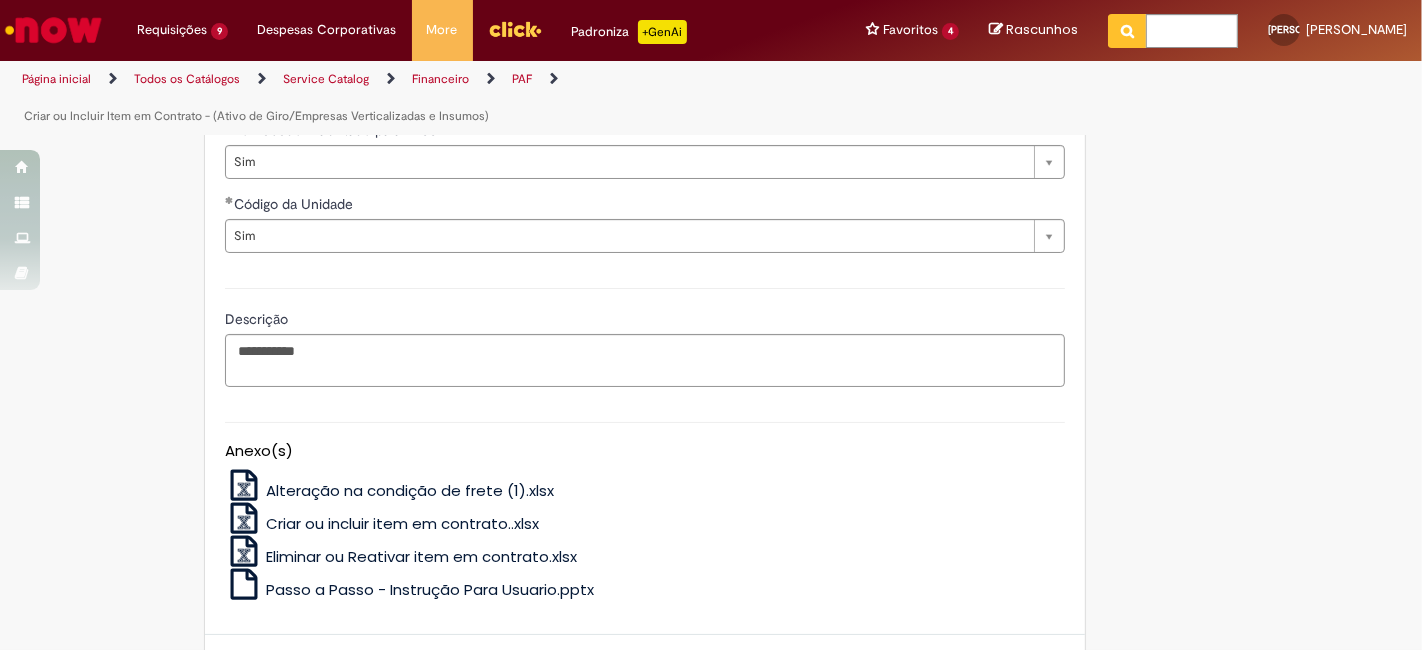 scroll, scrollTop: 1337, scrollLeft: 0, axis: vertical 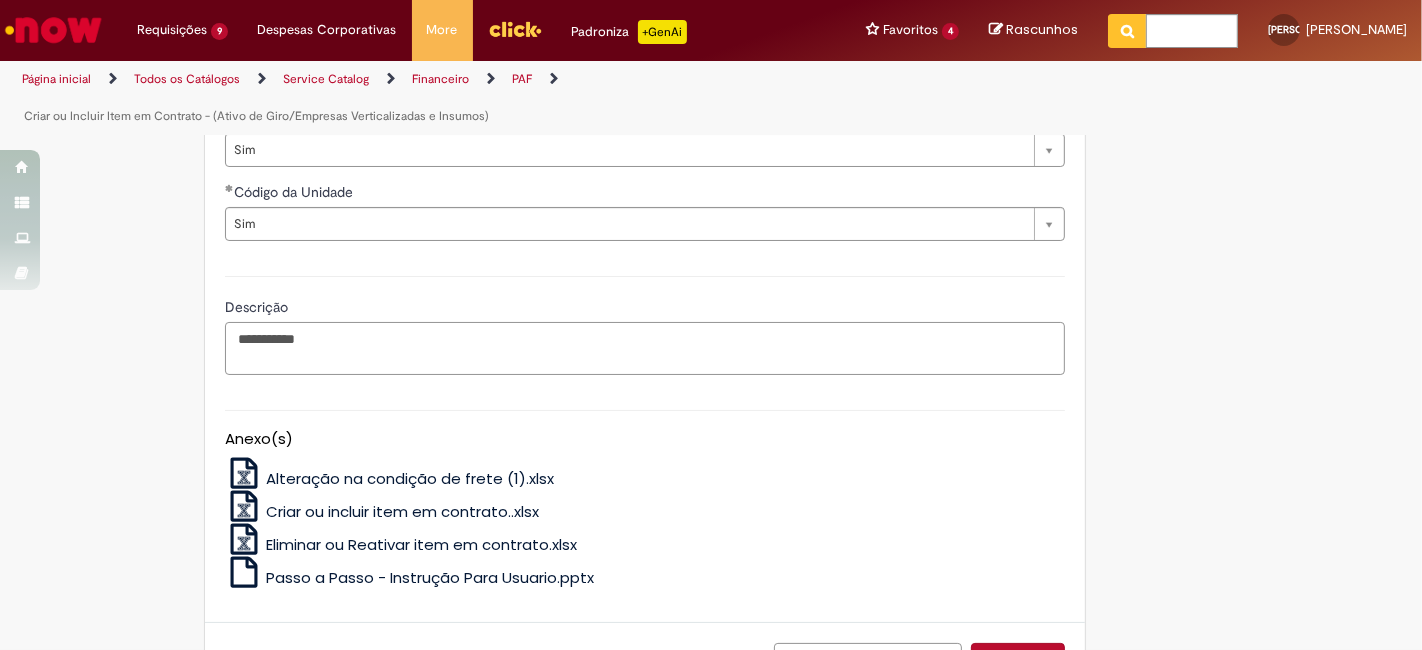 click on "**********" at bounding box center [645, 348] 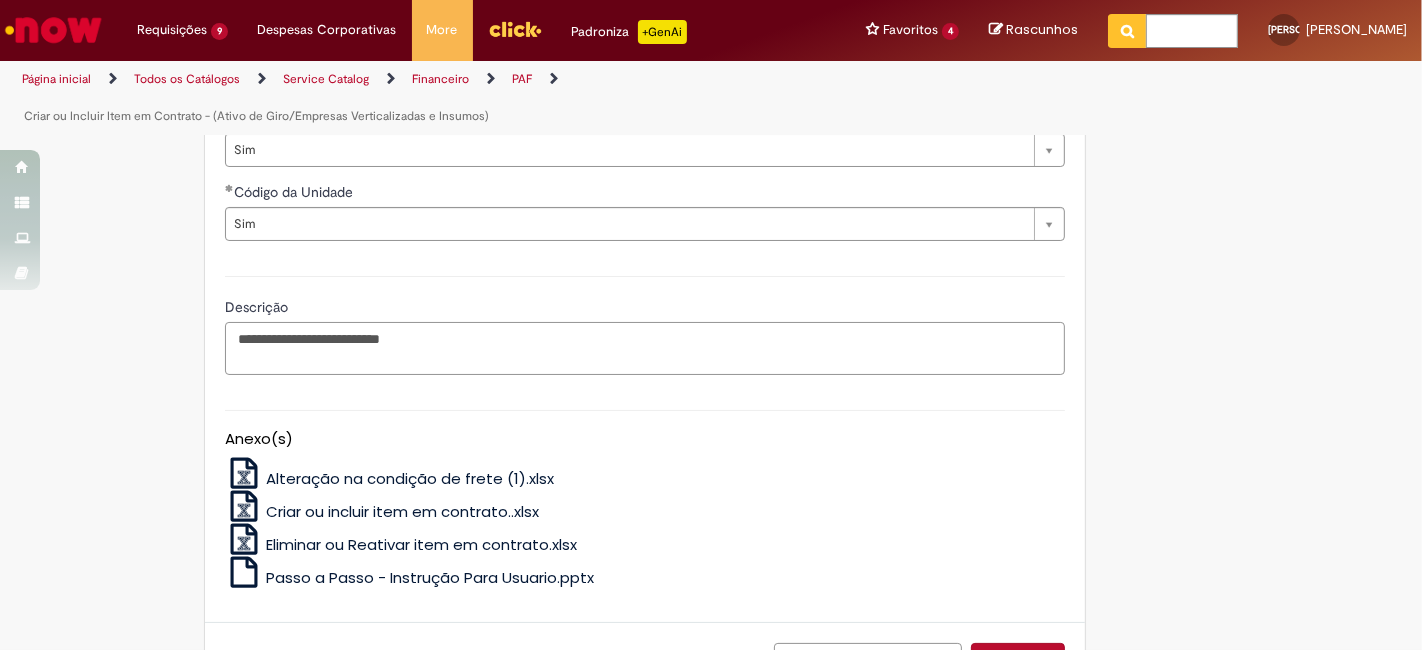 type on "**********" 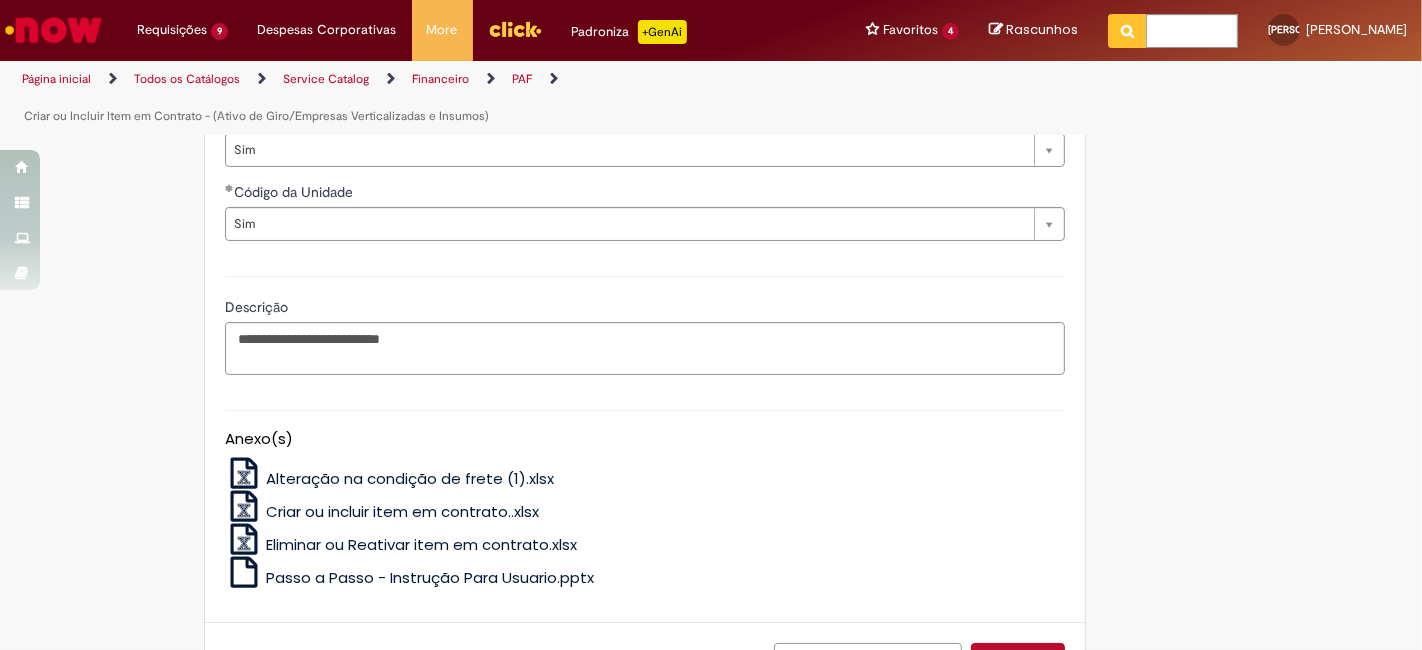 click on "Eliminar ou Reativar item em contrato.xlsx" at bounding box center [421, 544] 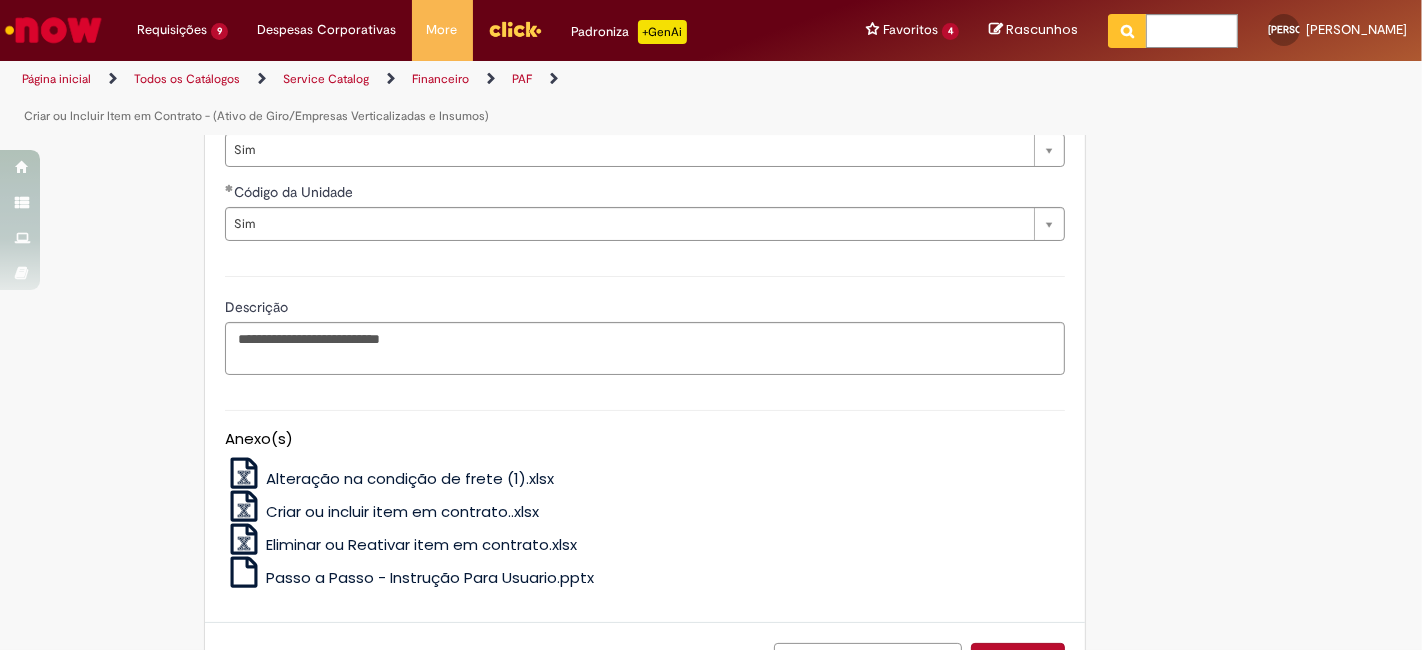 scroll, scrollTop: 1336, scrollLeft: 0, axis: vertical 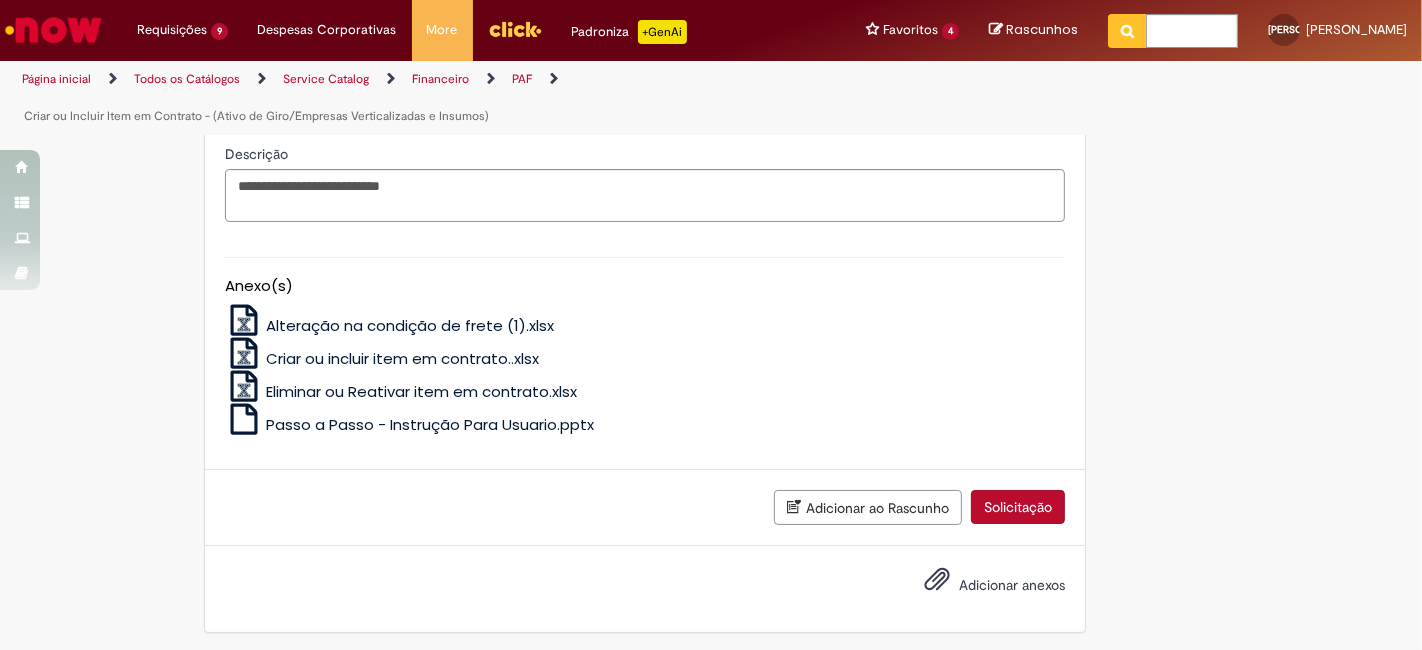 click on "Passo a Passo - Instrução Para Usuario.pptx" at bounding box center [430, 424] 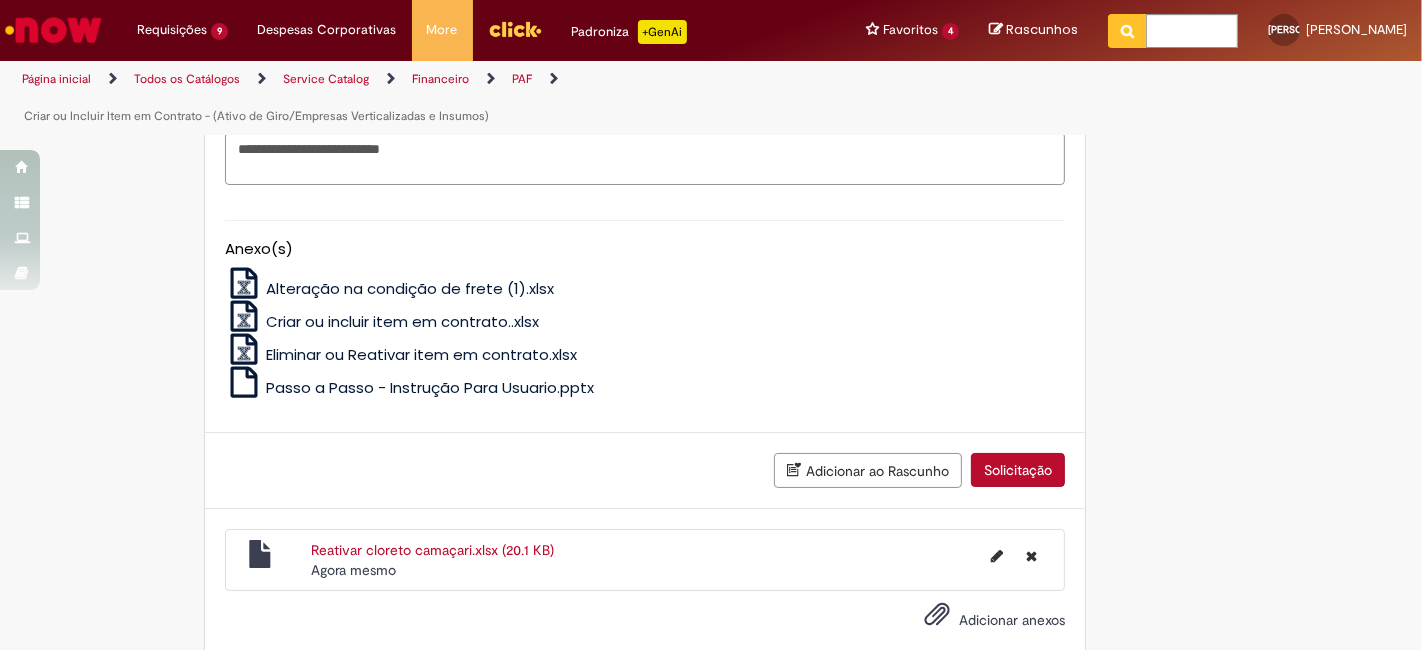 scroll, scrollTop: 1562, scrollLeft: 0, axis: vertical 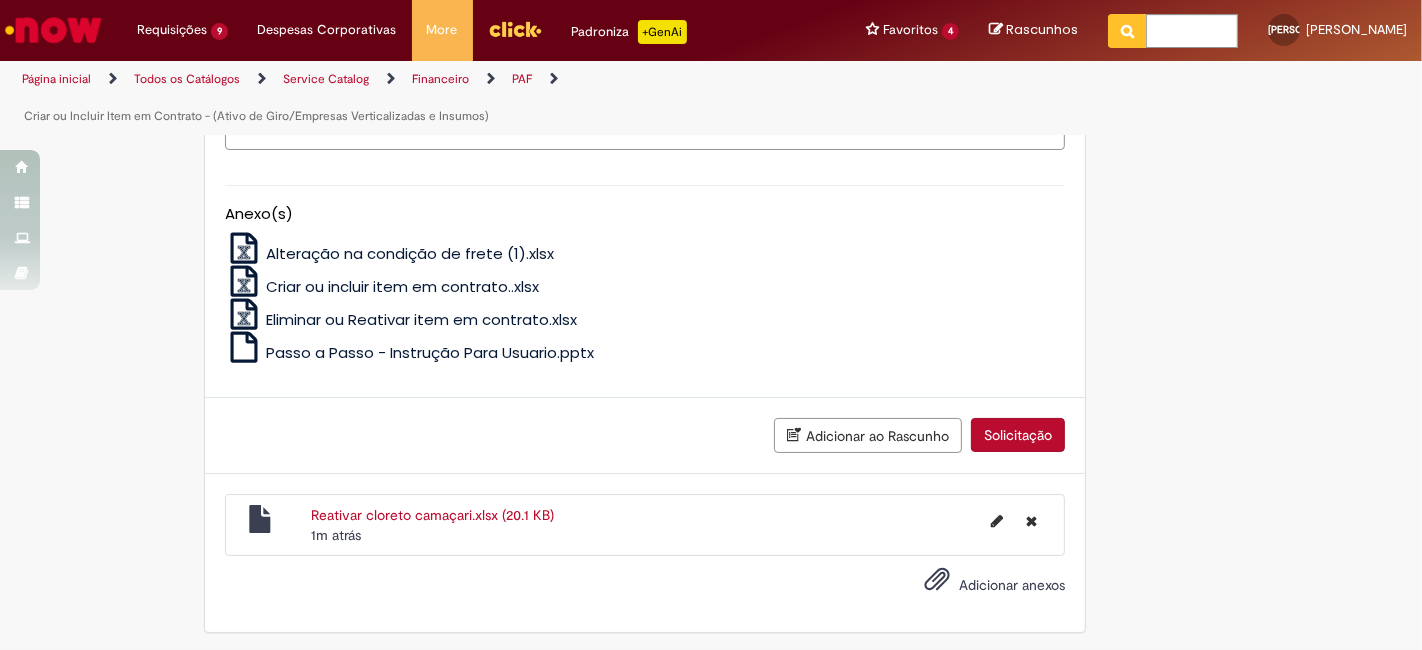 click on "Solicitação" at bounding box center [1018, 435] 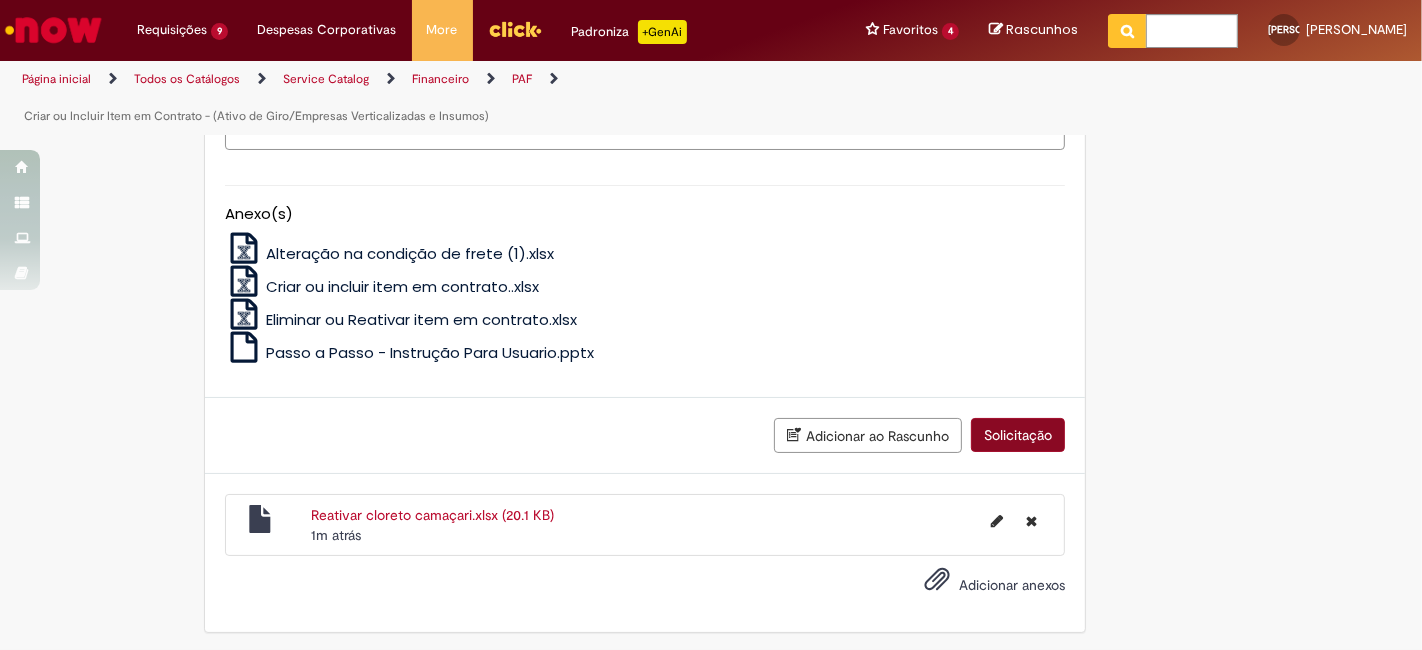 scroll, scrollTop: 1516, scrollLeft: 0, axis: vertical 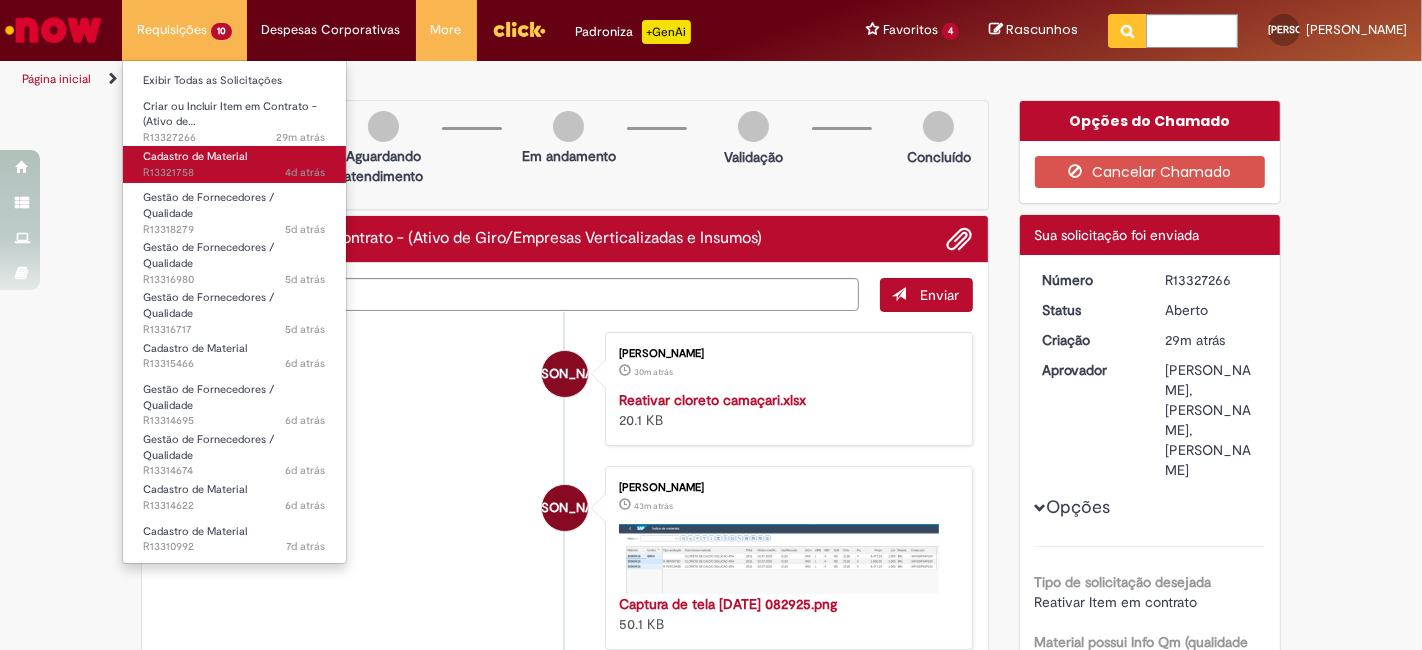 click on "4d atrás 4 dias atrás  R13321758" at bounding box center [234, 173] 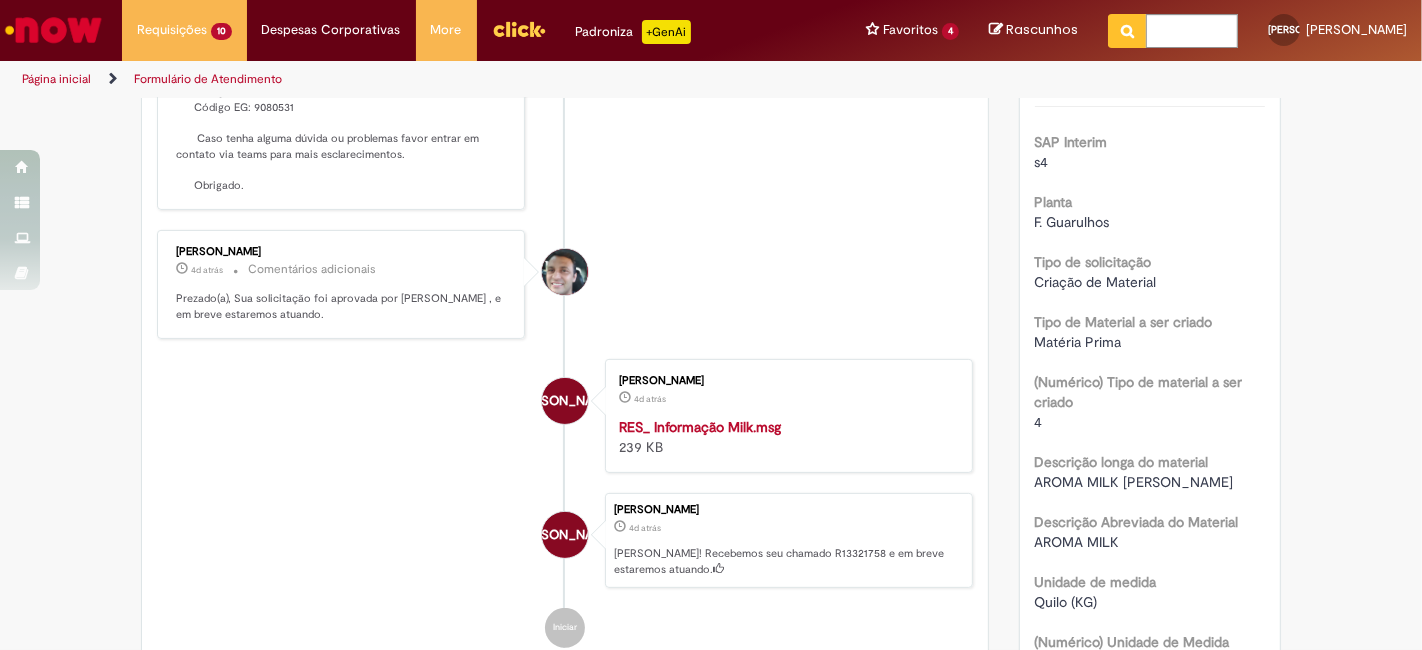 scroll, scrollTop: 480, scrollLeft: 0, axis: vertical 